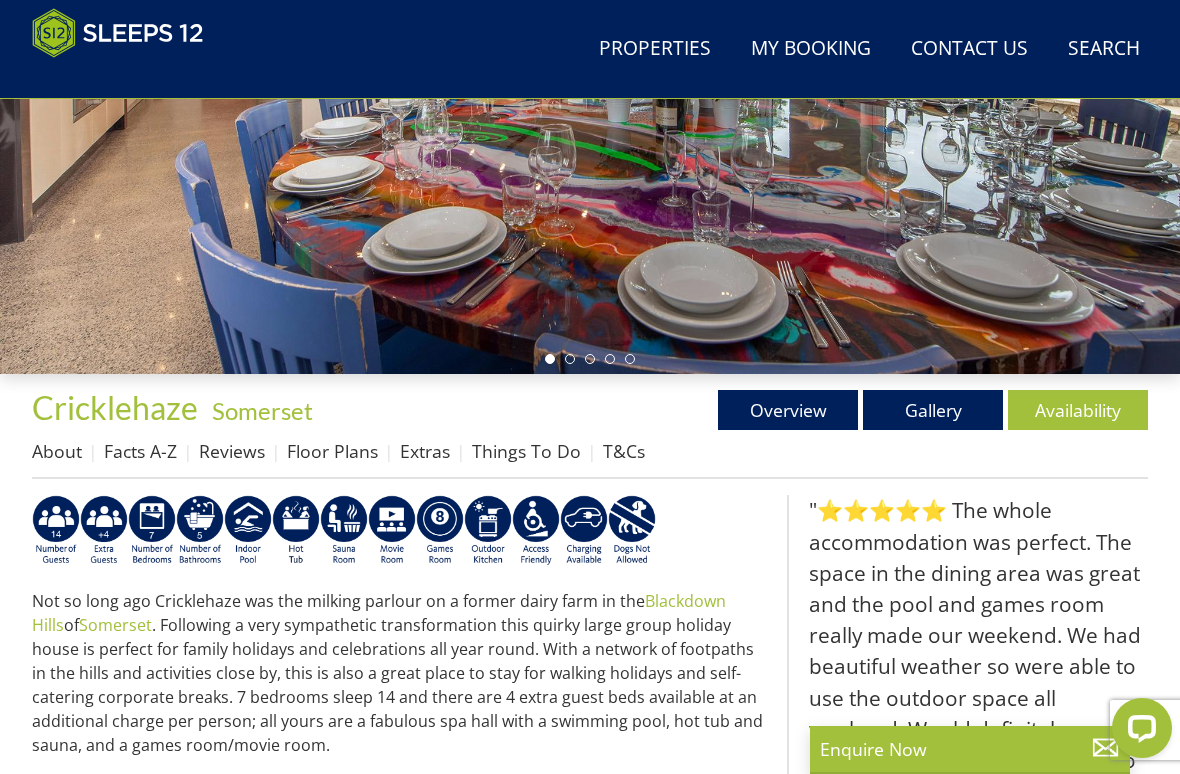 scroll, scrollTop: 0, scrollLeft: 0, axis: both 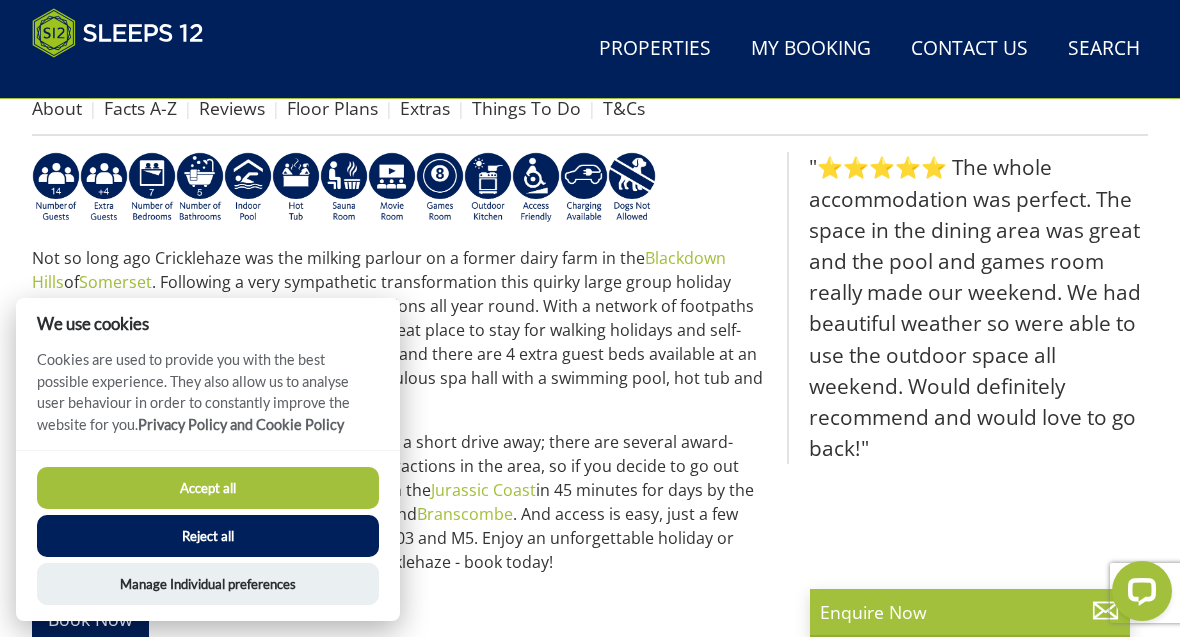 click on "Reject all" at bounding box center (208, 536) 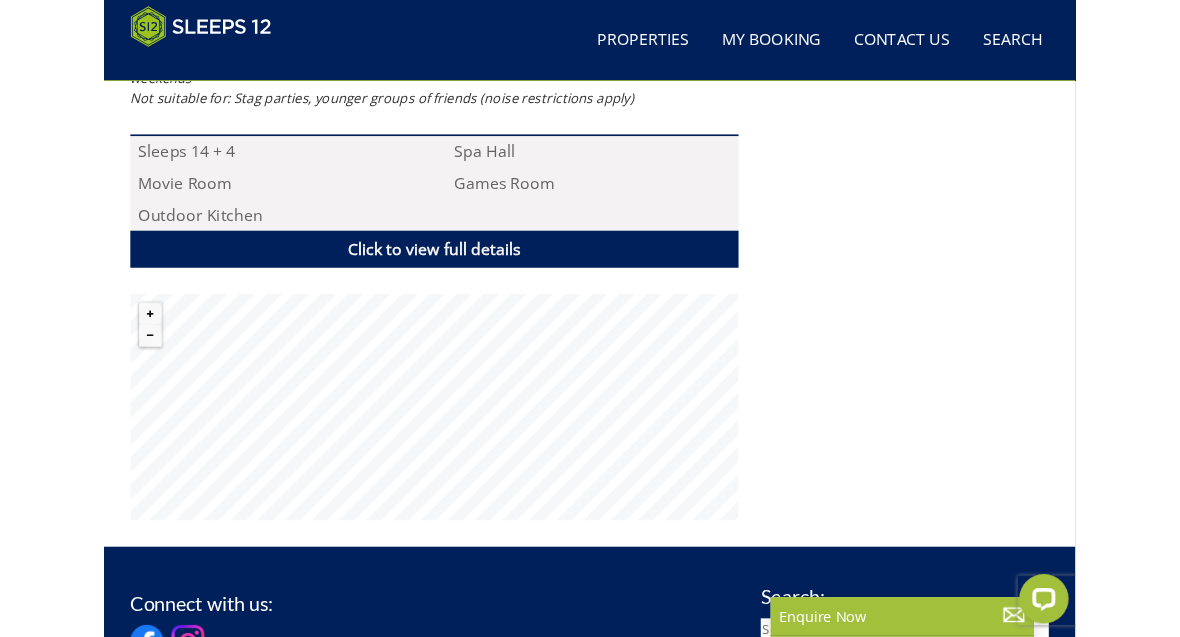 scroll, scrollTop: 1369, scrollLeft: 0, axis: vertical 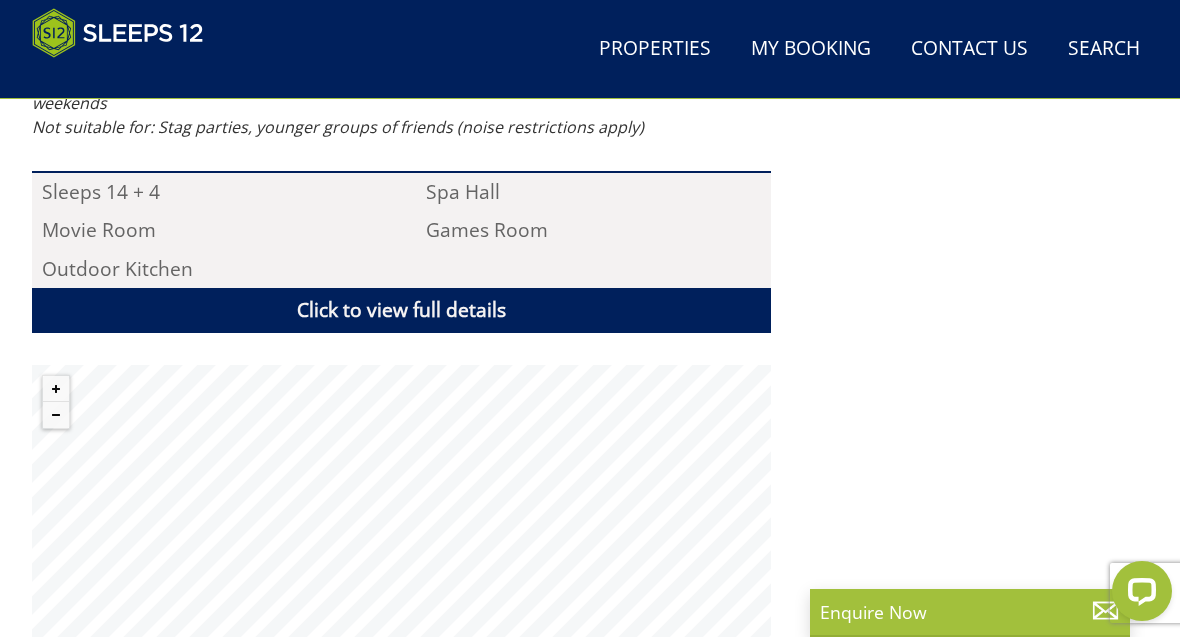 click on "Click to view full details" at bounding box center (401, 310) 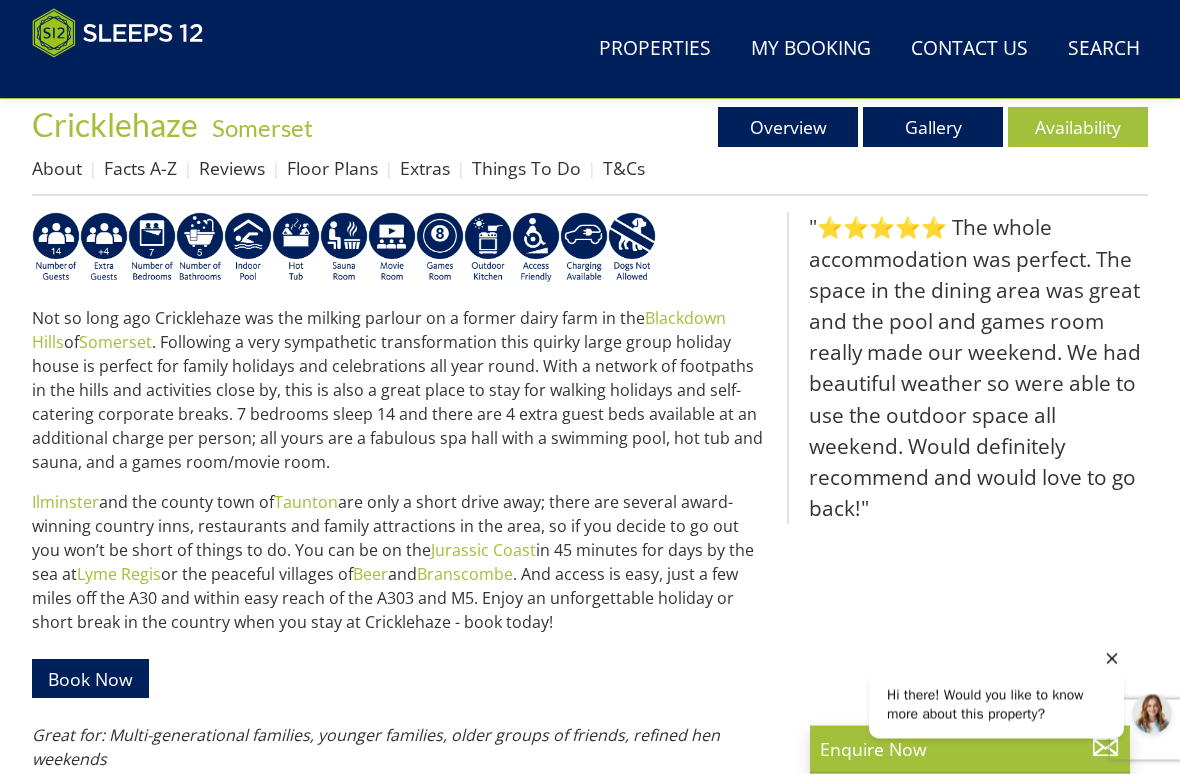 scroll, scrollTop: 714, scrollLeft: 0, axis: vertical 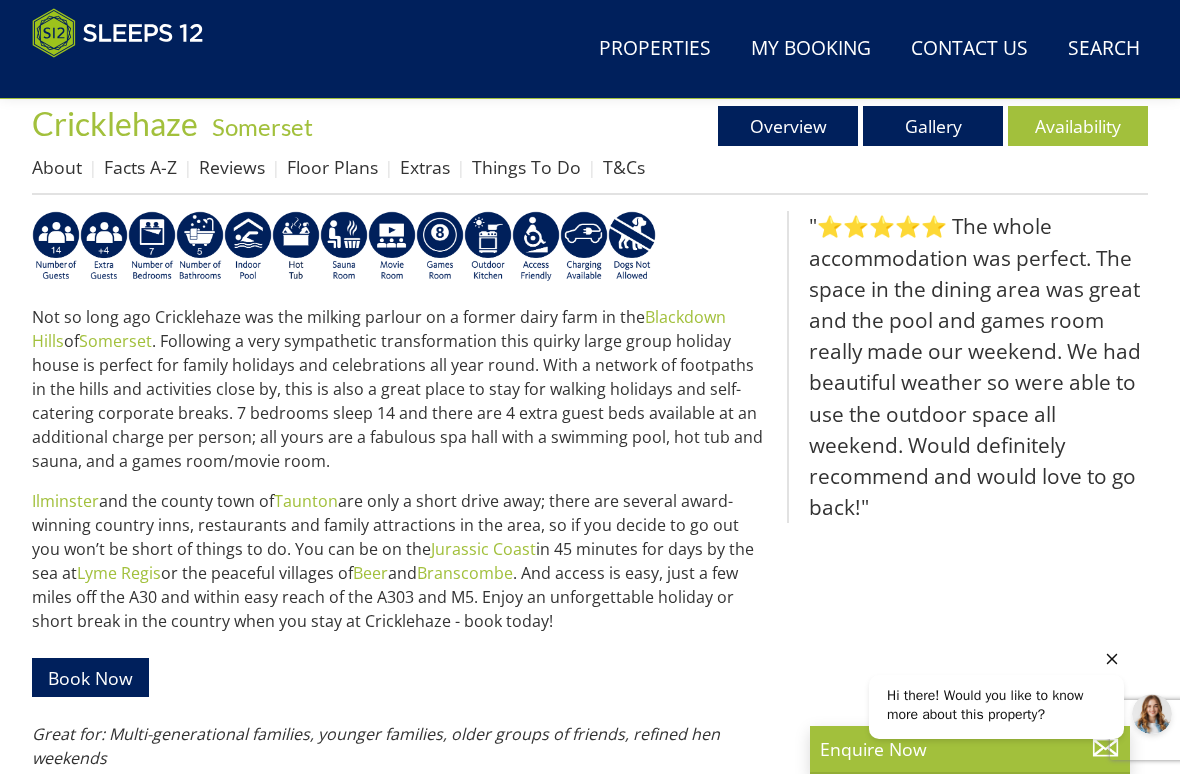 click on "Availability" at bounding box center (1078, 126) 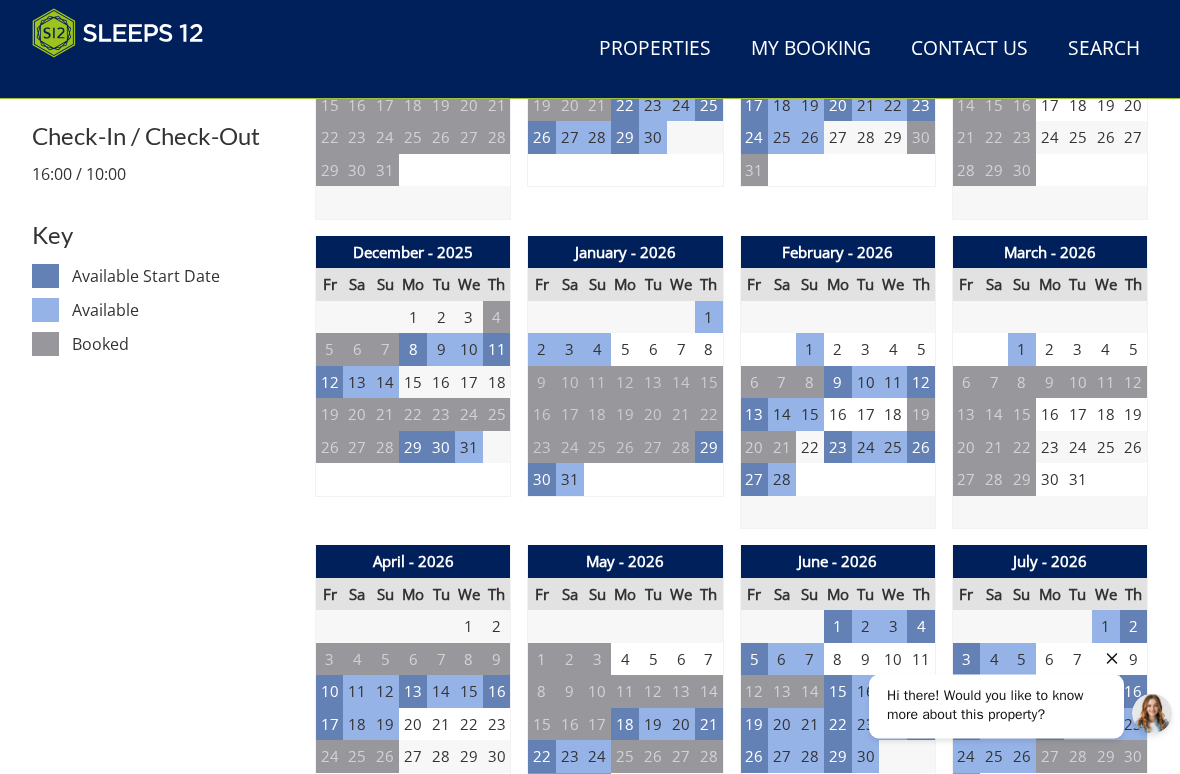 scroll, scrollTop: 1002, scrollLeft: 0, axis: vertical 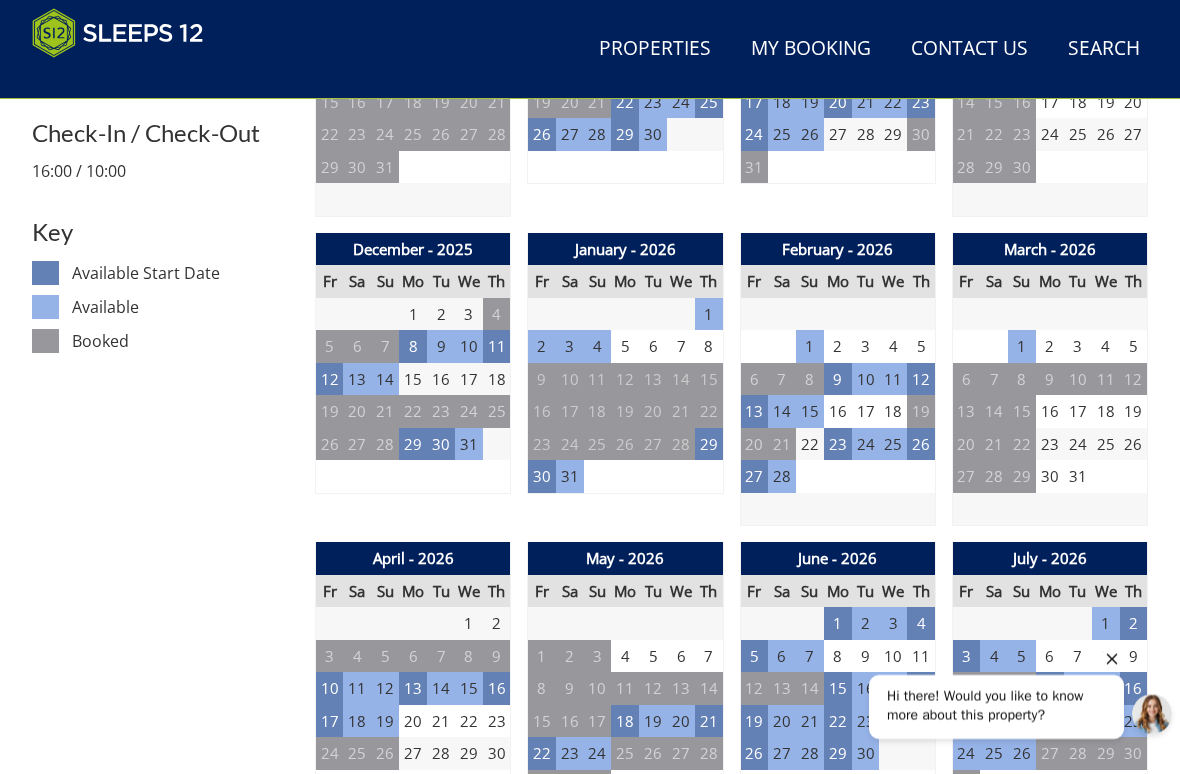 click on "30" at bounding box center [542, 476] 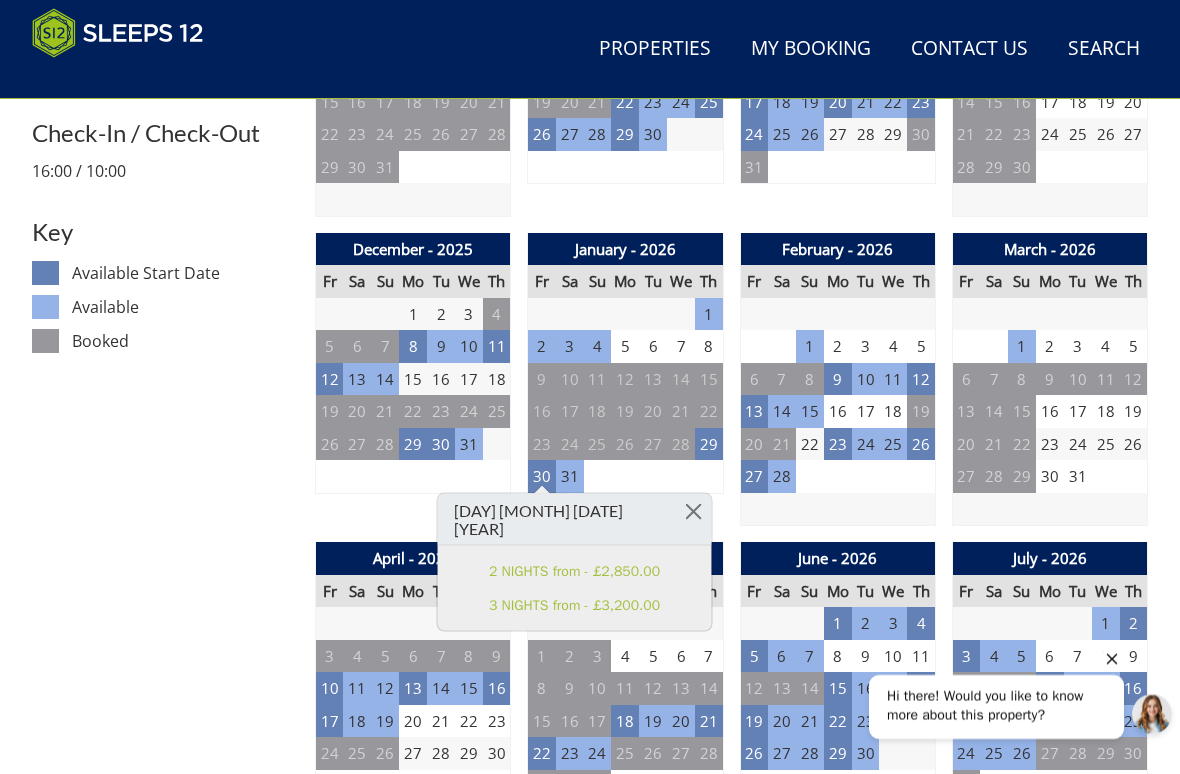click on "4" at bounding box center (681, 476) 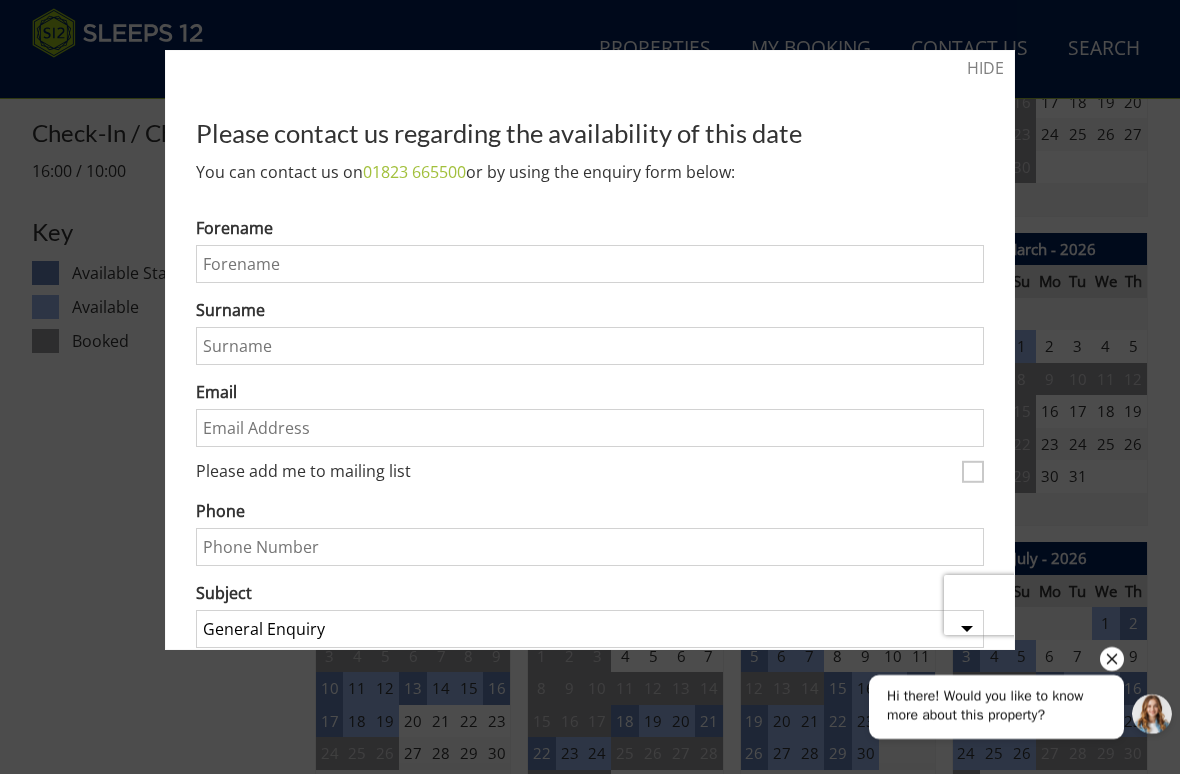 click on "HIDE" at bounding box center (985, 68) 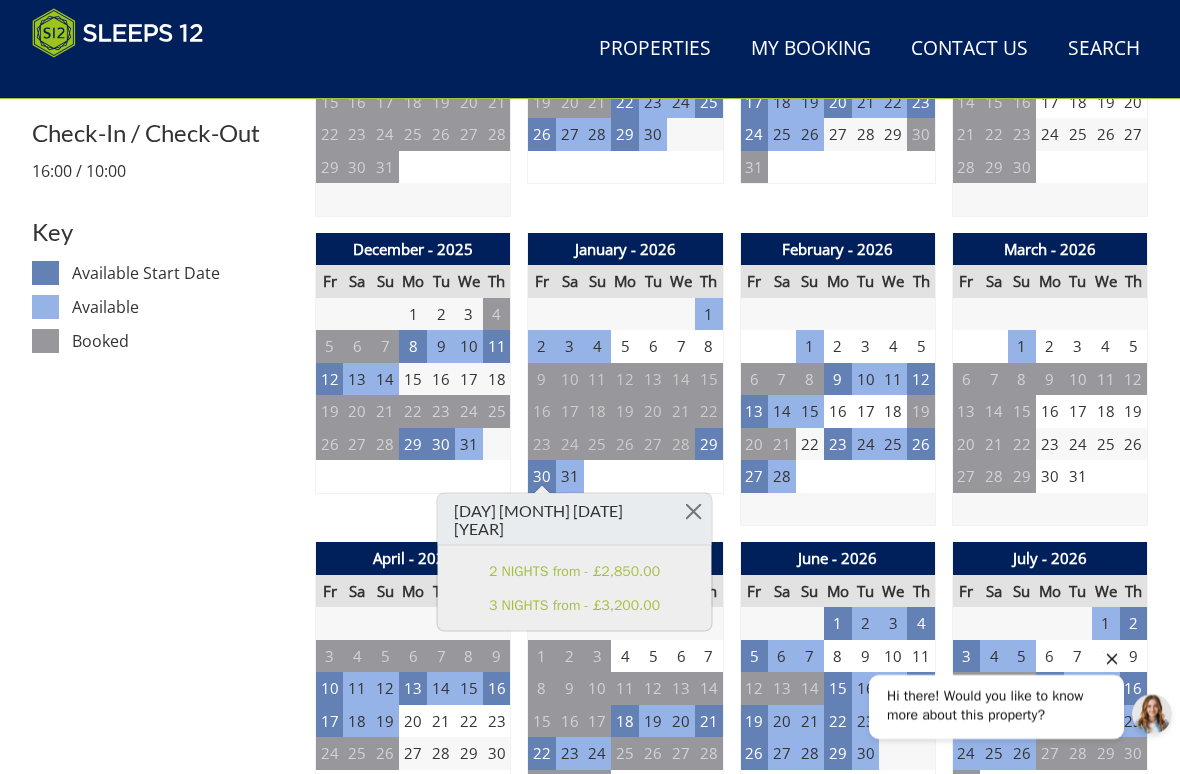 click on "2" at bounding box center (542, 346) 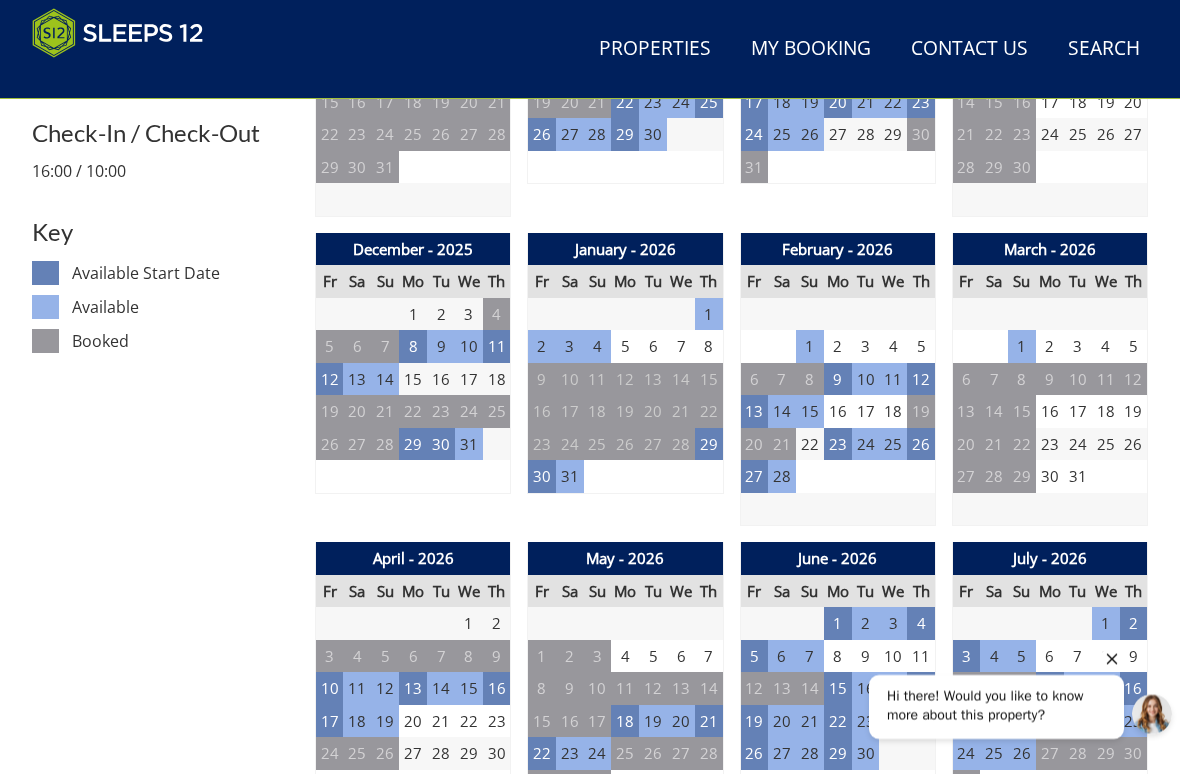 click on "2" at bounding box center (542, 346) 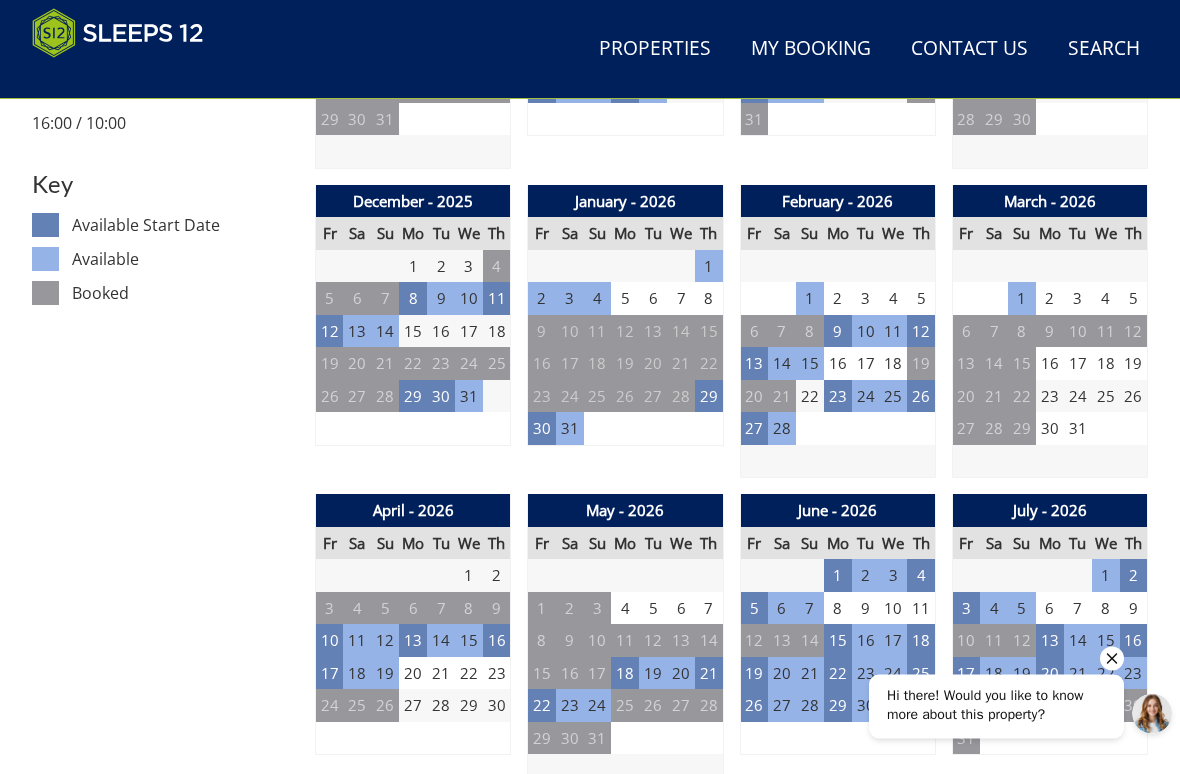 scroll, scrollTop: 1050, scrollLeft: 0, axis: vertical 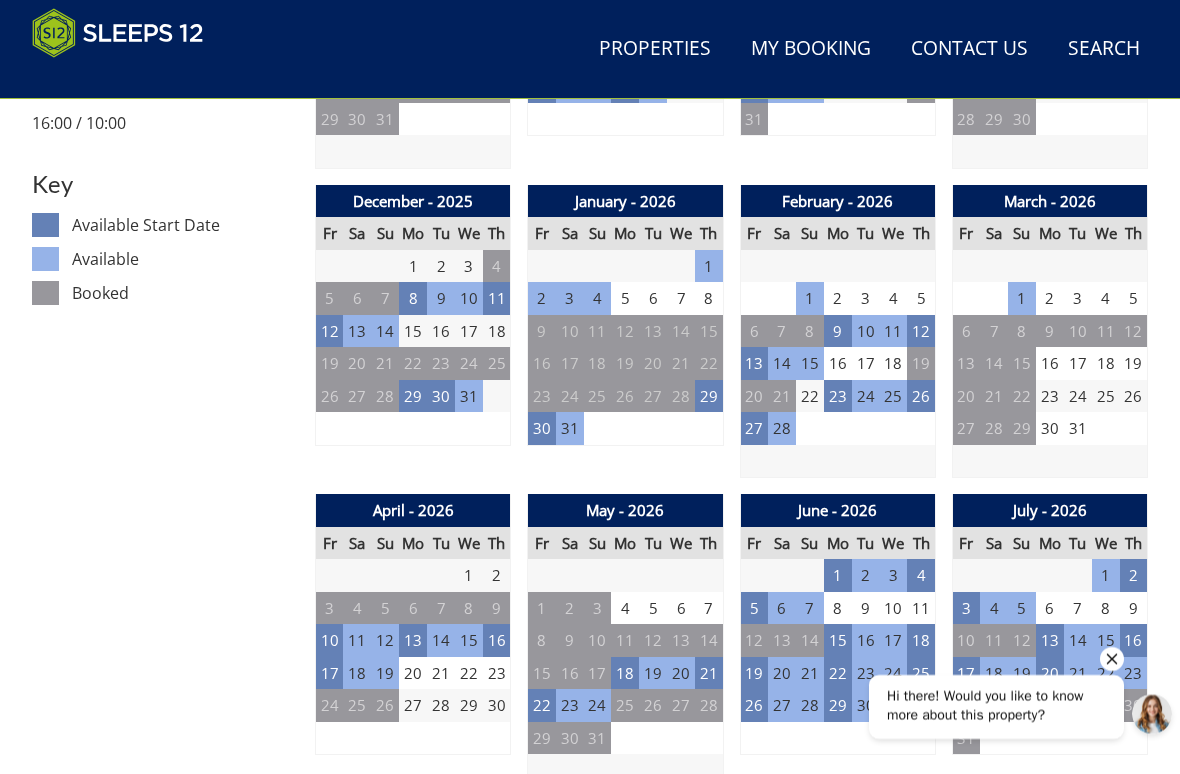 click on "29" at bounding box center [413, 396] 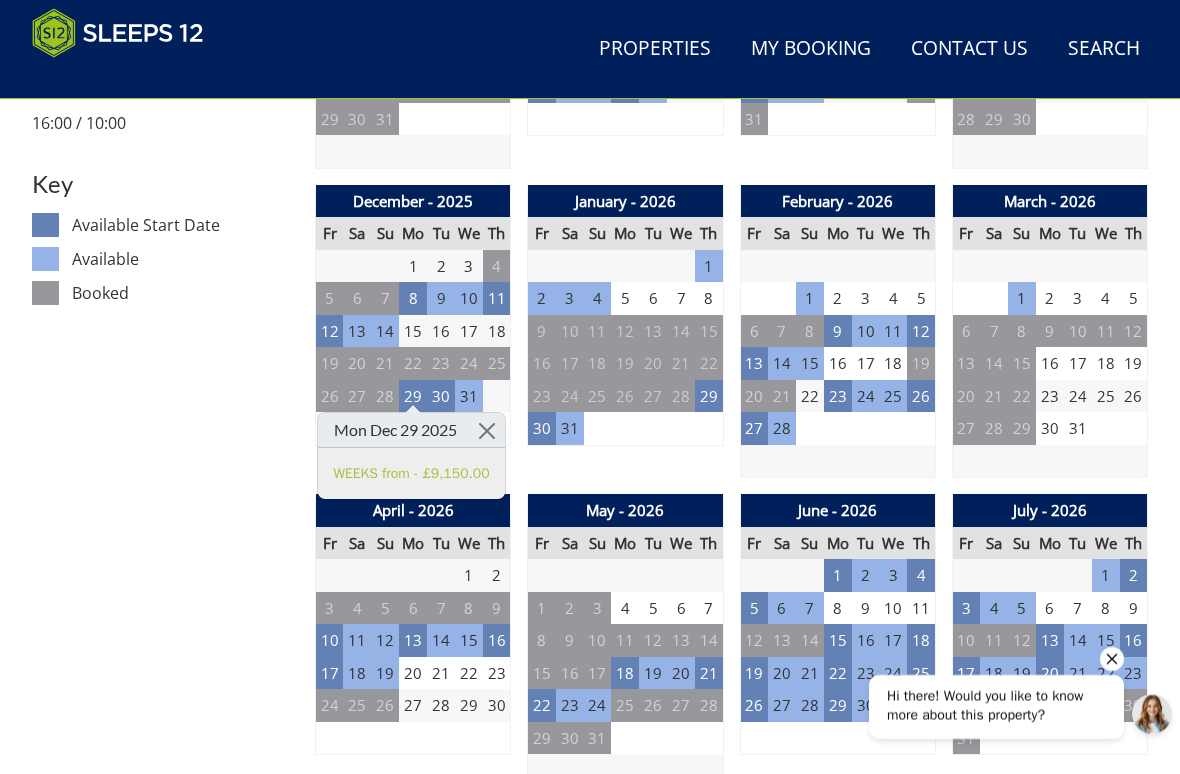 click on "[MONTH] - [YEAR]
Fr
Sa
Su
Mo
Tu
We
Th
26
27
28
29
30
31
1
2
3
4
5
6
7
8
9
10" at bounding box center [625, 332] 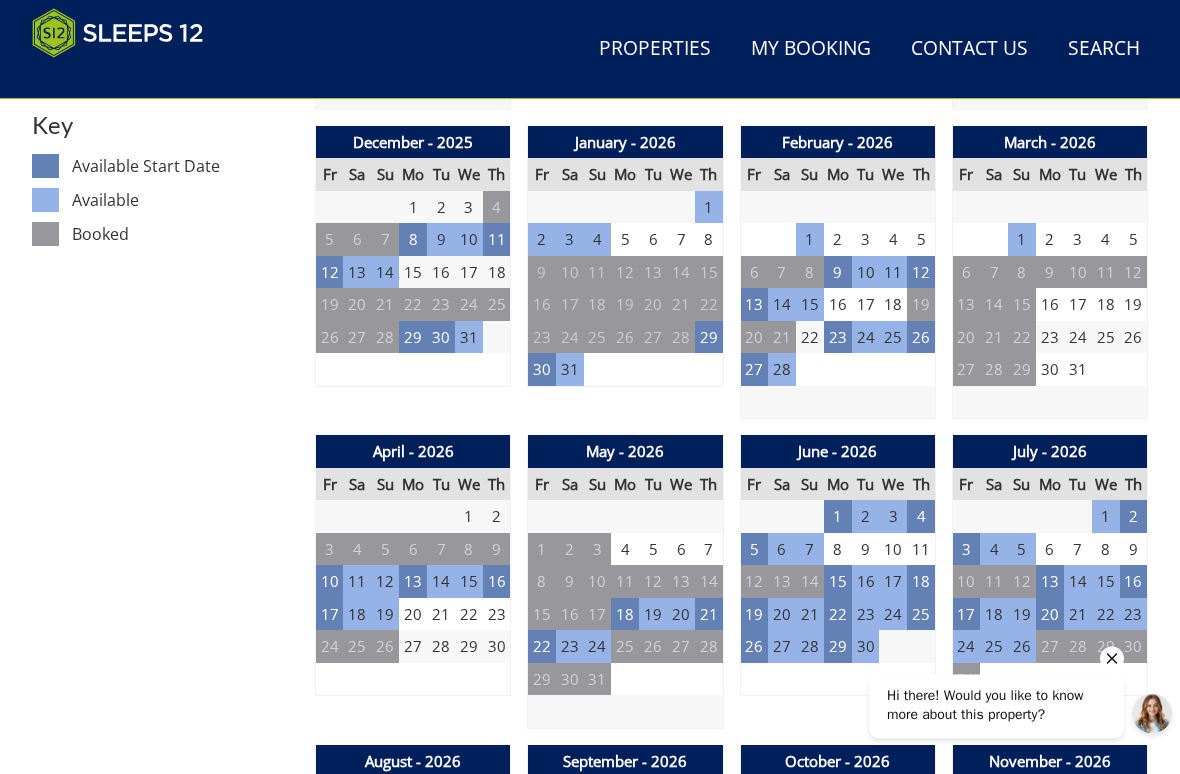 scroll, scrollTop: 1109, scrollLeft: 0, axis: vertical 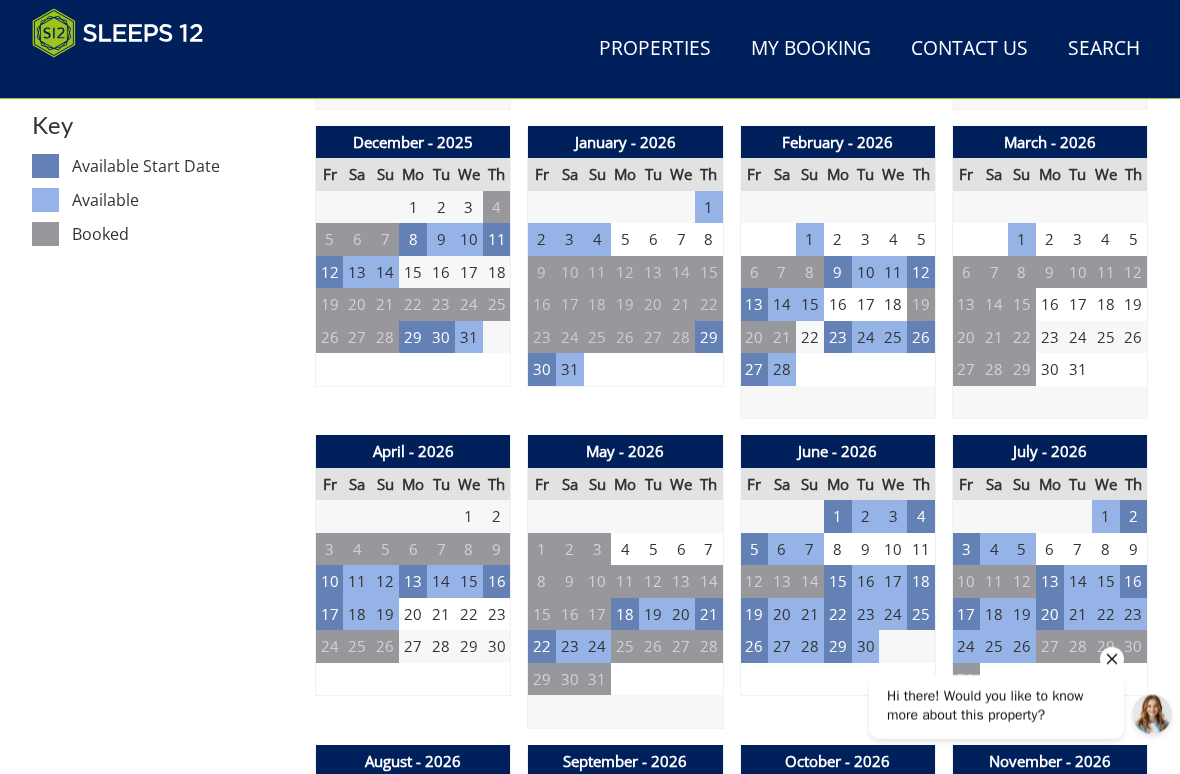 click on "13" at bounding box center [754, 304] 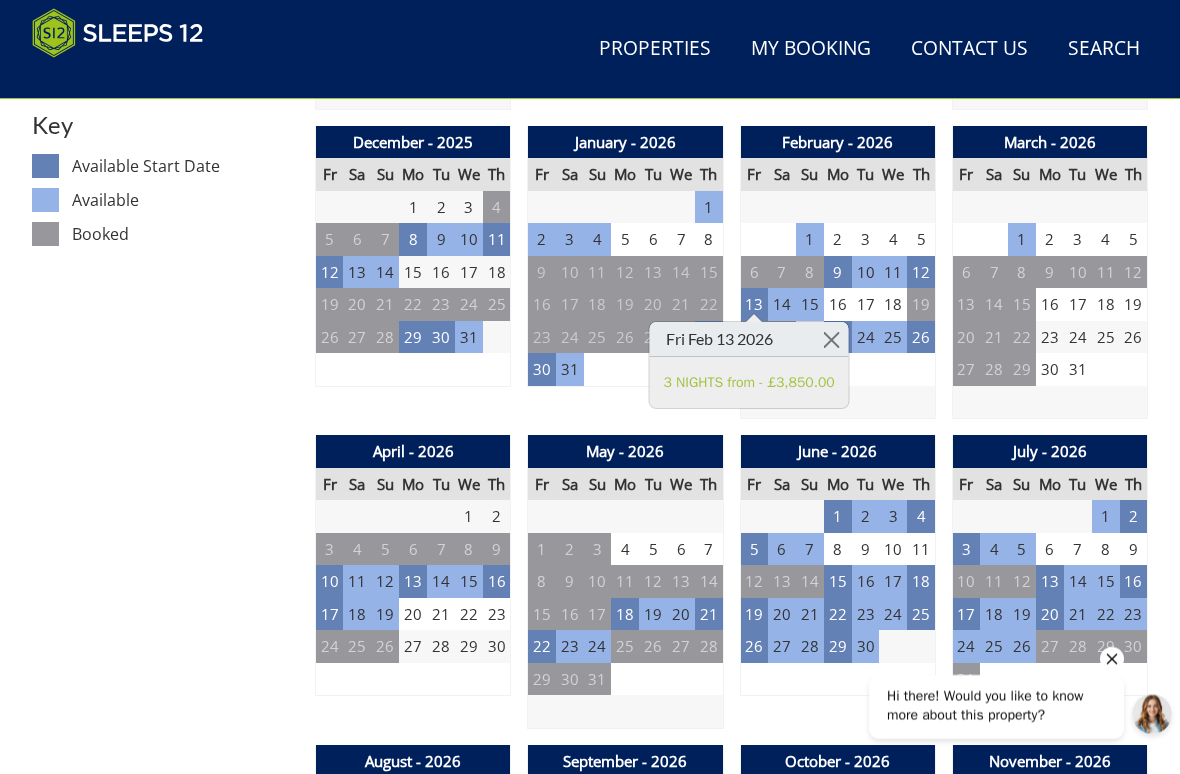 click on "[MONTH] - [YEAR]
Fr
Sa
Su
Mo
Tu
We
Th
26
27
28
29
30
31
1
2
3
4
5
6
7
8
9
10" at bounding box center (625, 273) 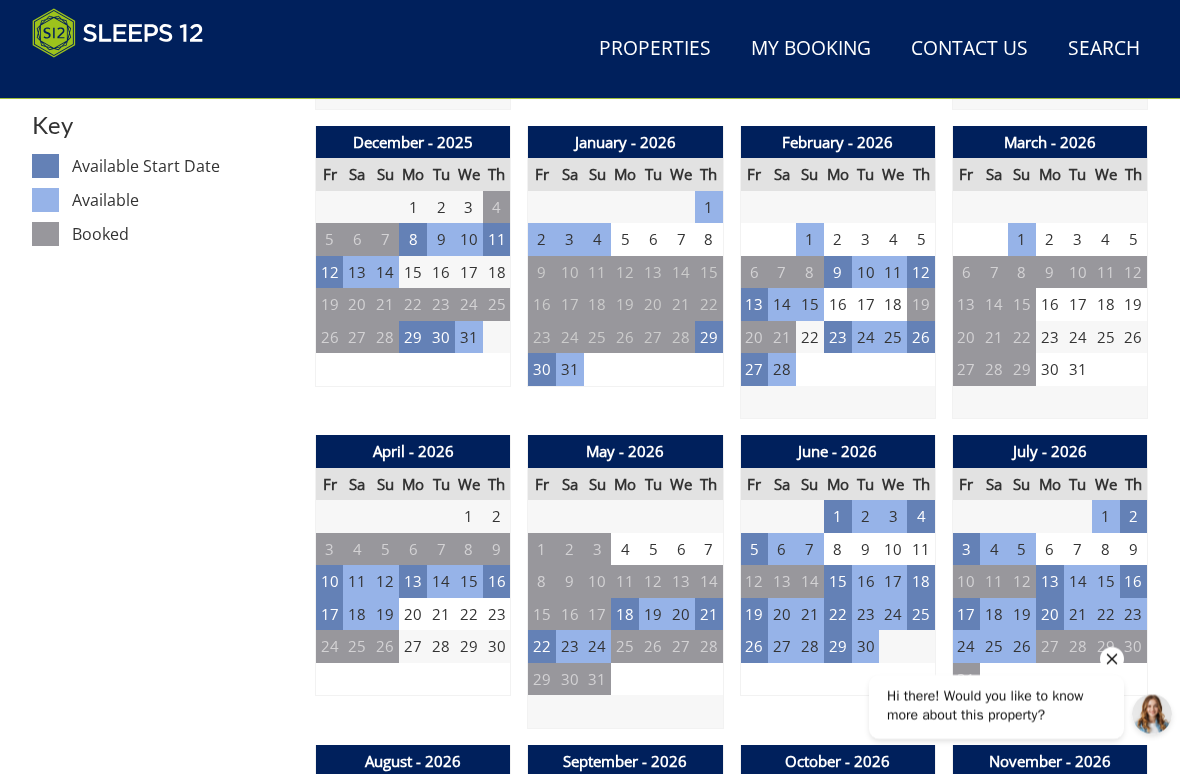 click on "29" at bounding box center [709, 337] 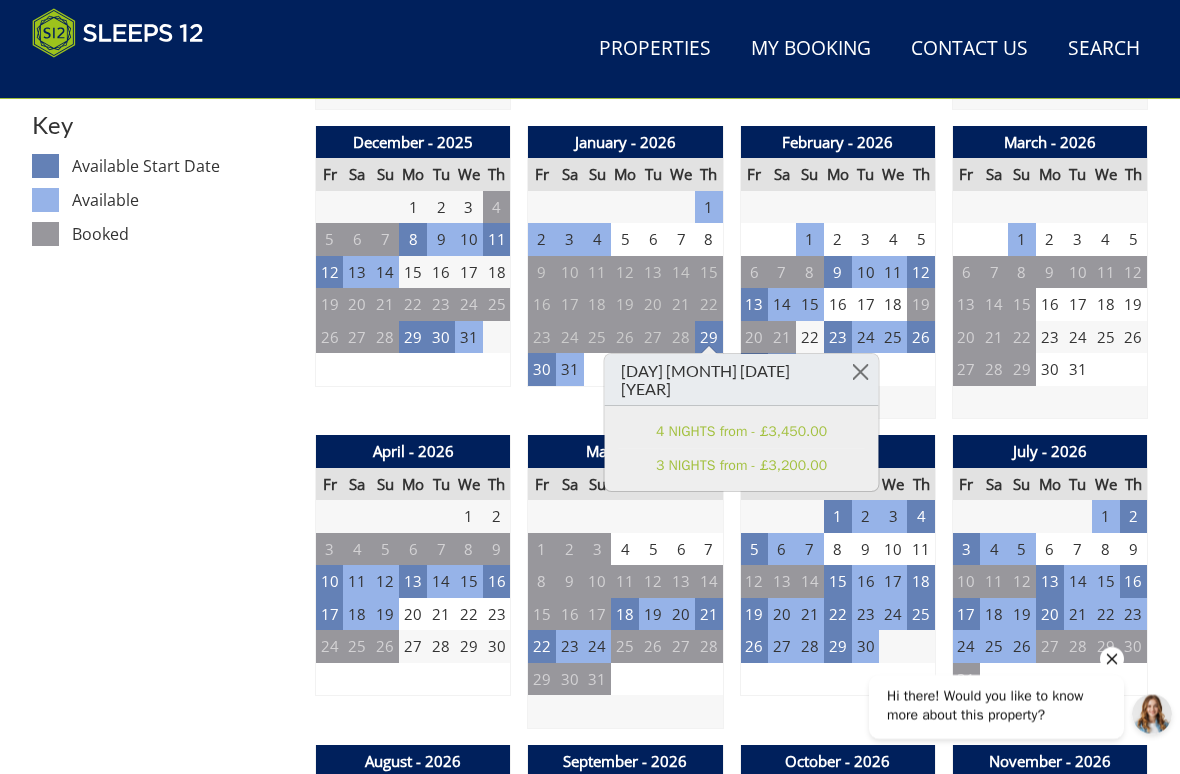 click on "6" at bounding box center (441, 369) 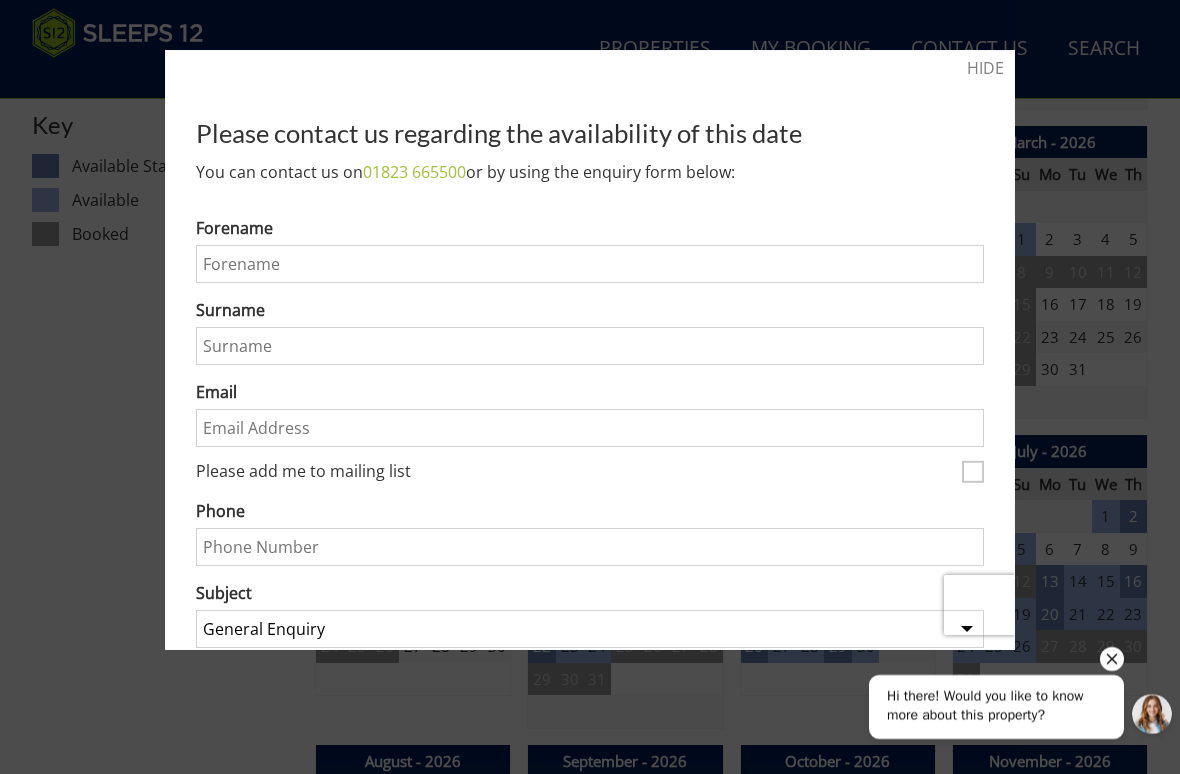 click on "HIDE" at bounding box center [985, 68] 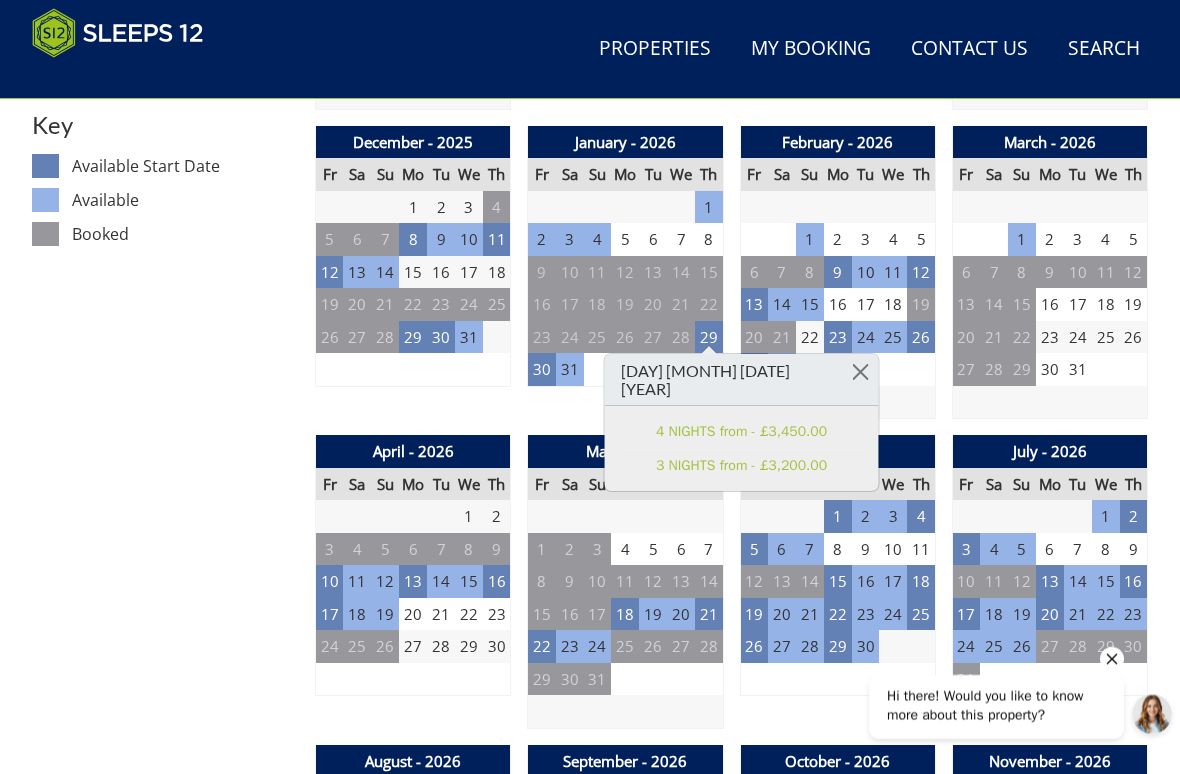 click at bounding box center (860, 371) 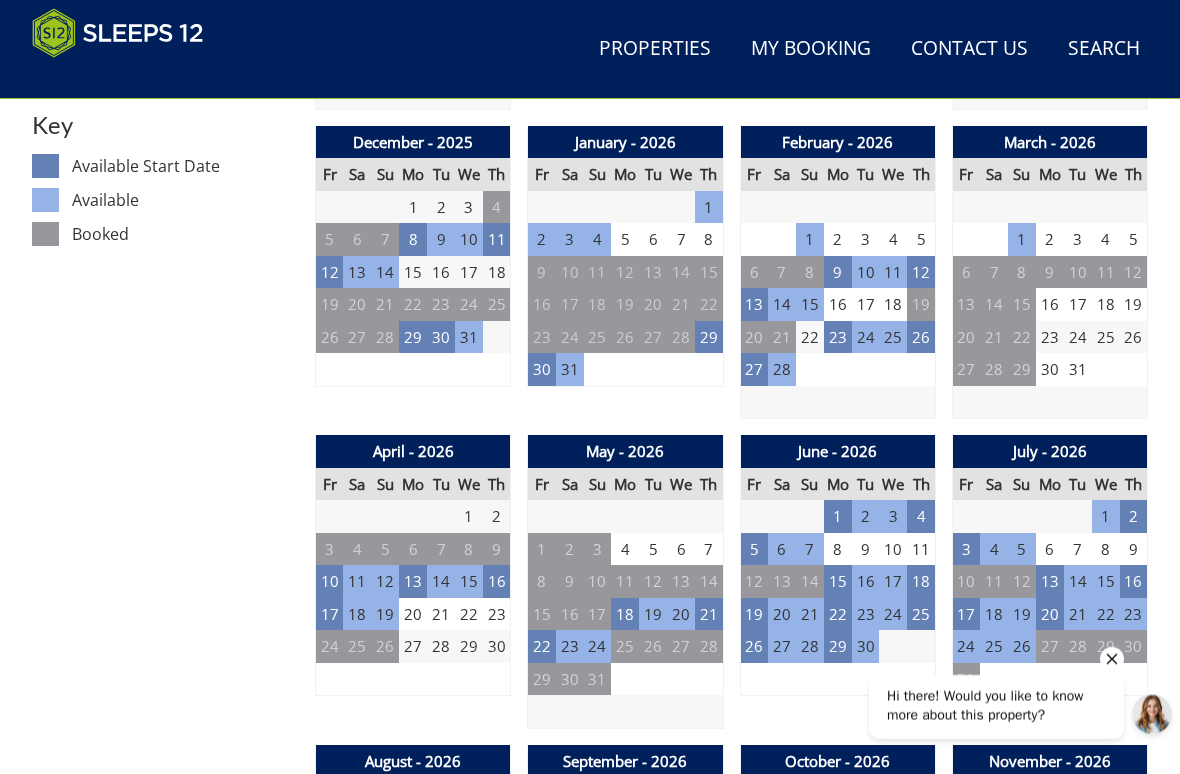 click on "30" at bounding box center [542, 369] 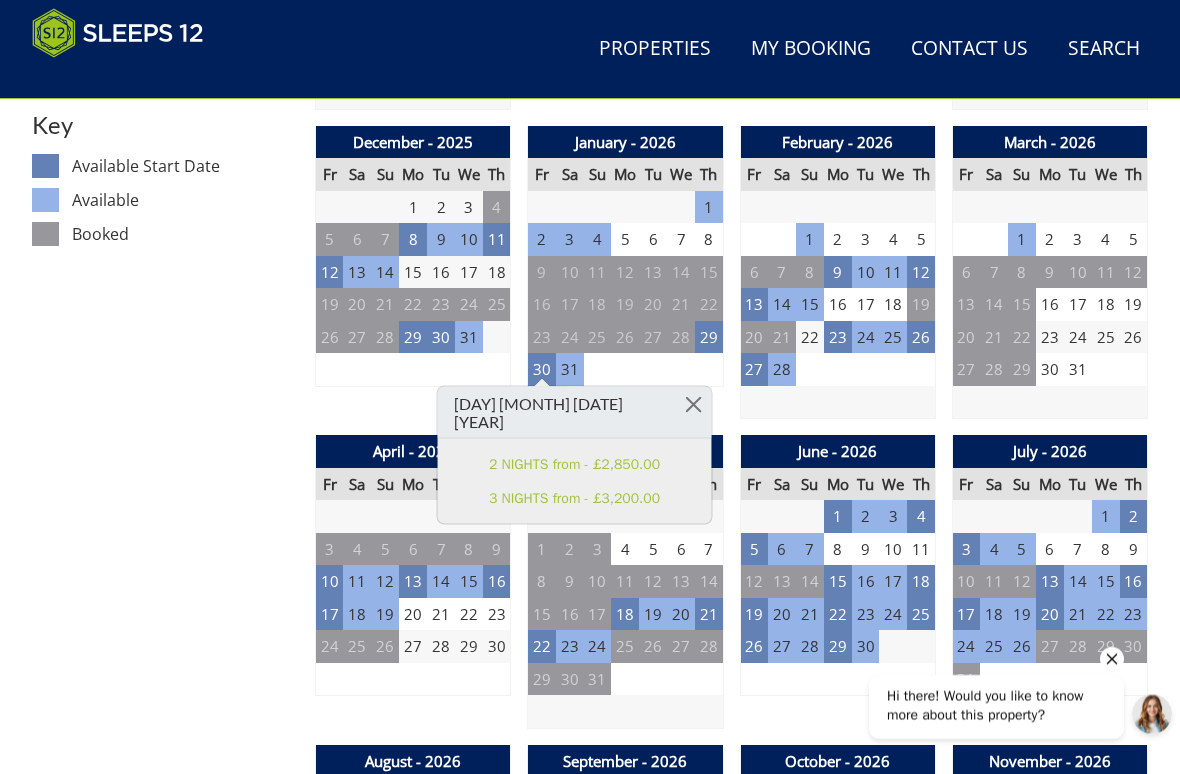 click on "2 NIGHTS from  - £2,850.00" at bounding box center (575, 464) 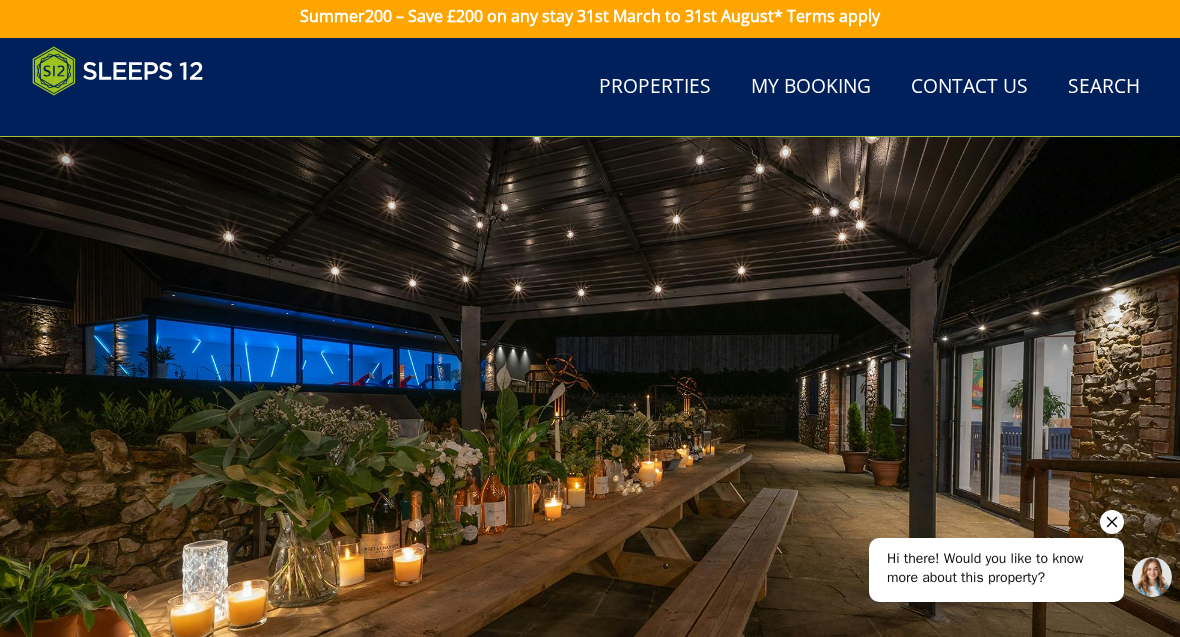 scroll, scrollTop: 0, scrollLeft: 0, axis: both 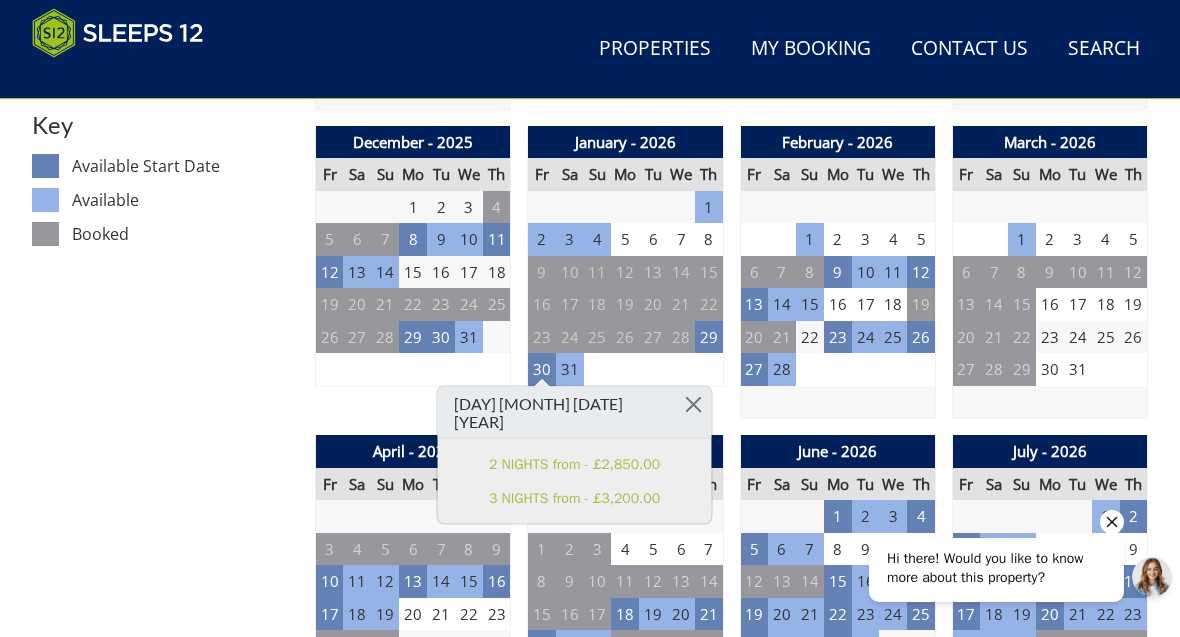 click on "[MONTH] - [YEAR]
Fr
Sa
Su
Mo
Tu
We
Th
26
27
28
29
30
31
1
2
3
4
5
6
7
8
9
10" at bounding box center (625, 273) 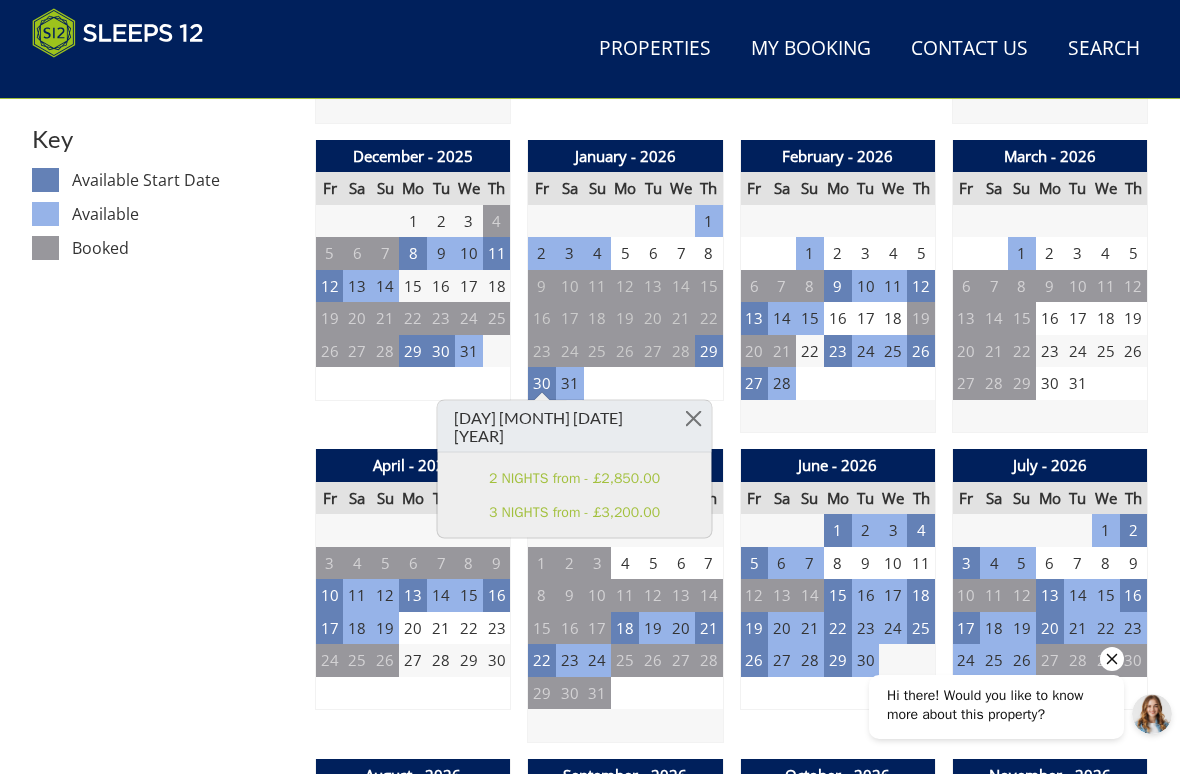 scroll, scrollTop: 1135, scrollLeft: 0, axis: vertical 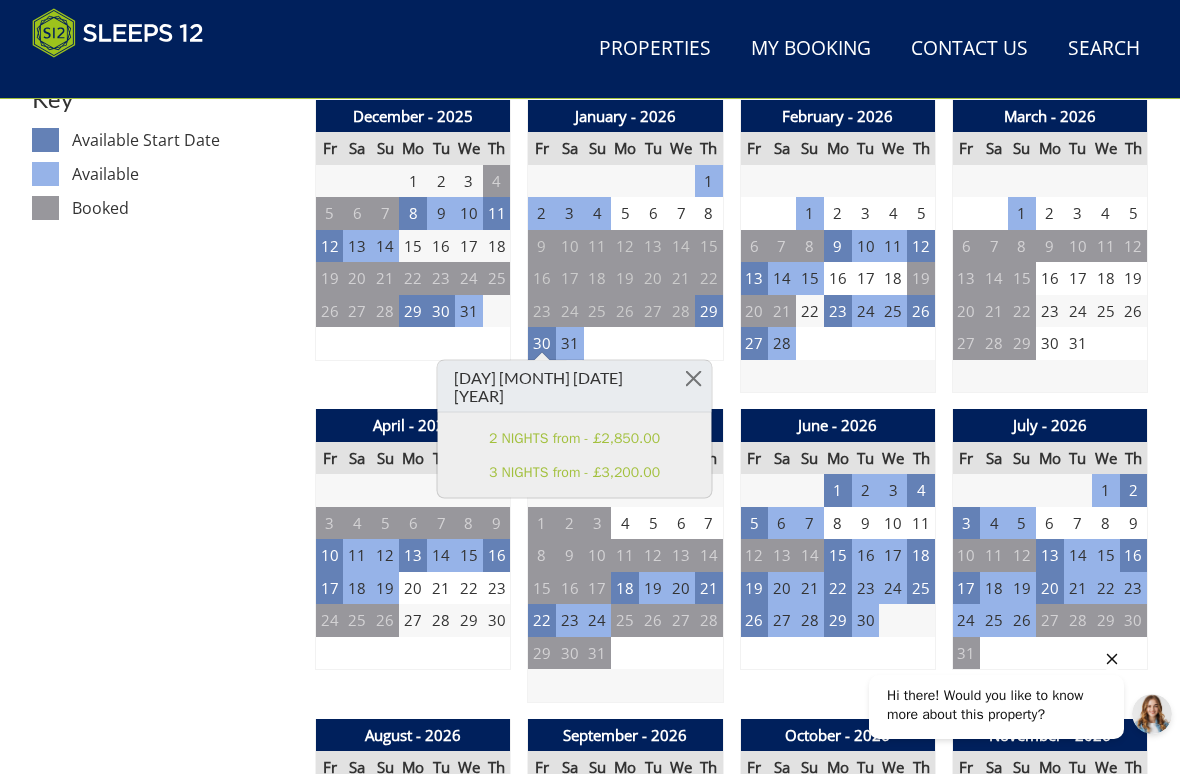 click on "3 NIGHTS from  - £3,200.00" at bounding box center [575, 472] 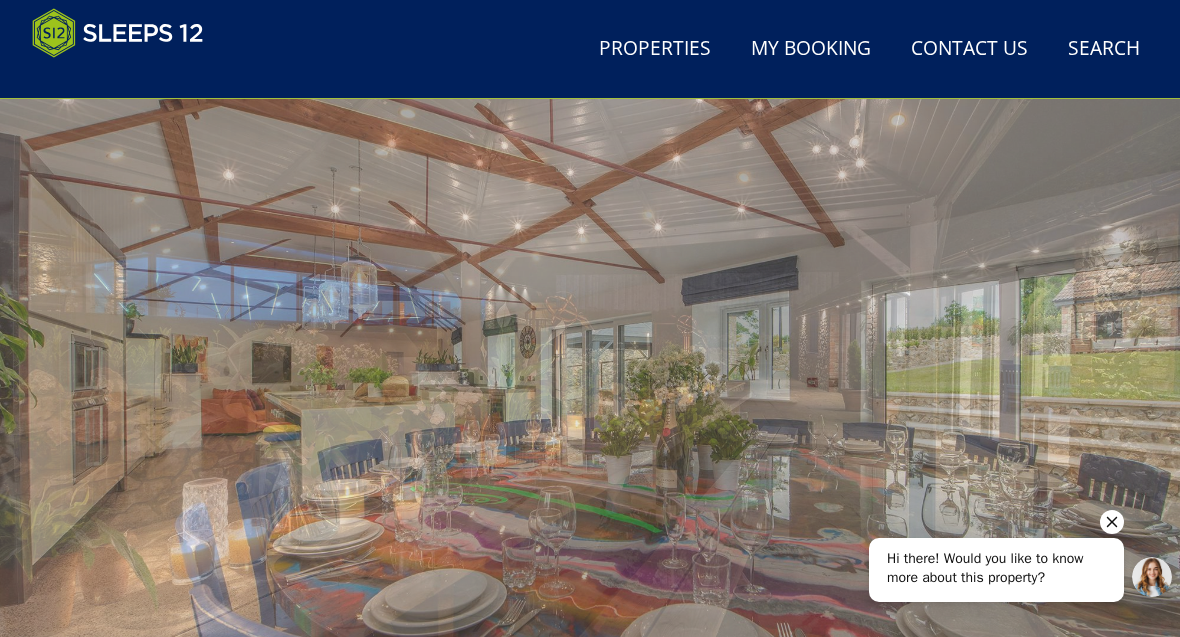 scroll, scrollTop: 0, scrollLeft: 0, axis: both 